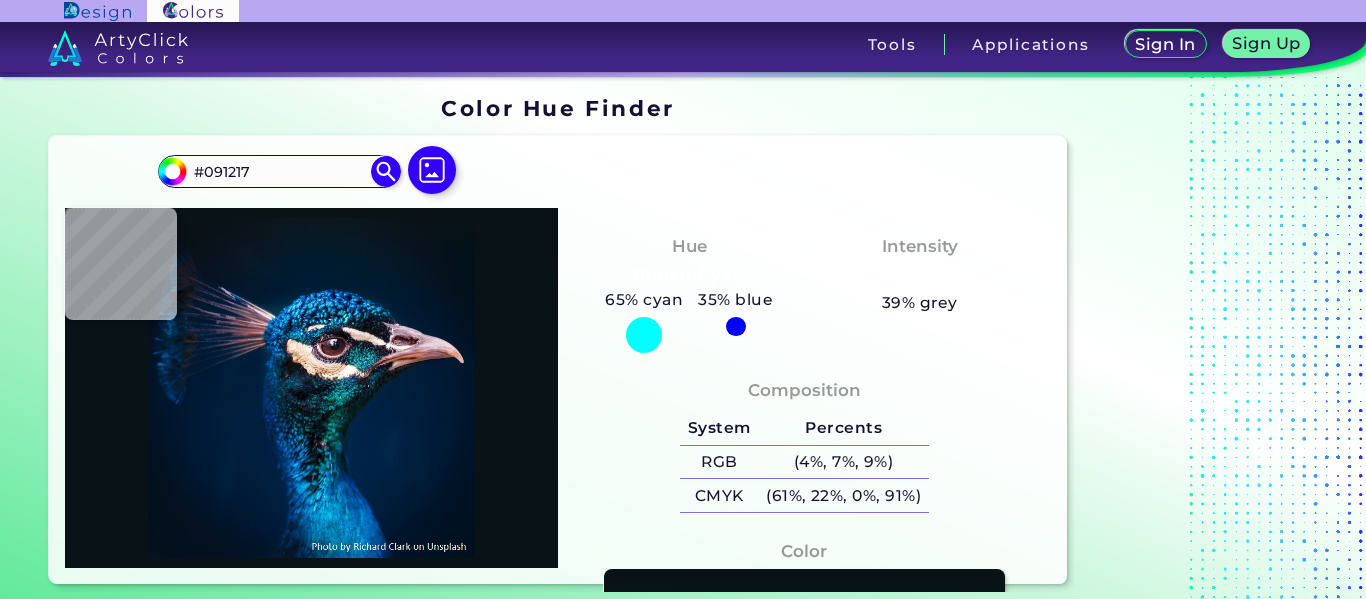 scroll, scrollTop: 0, scrollLeft: 0, axis: both 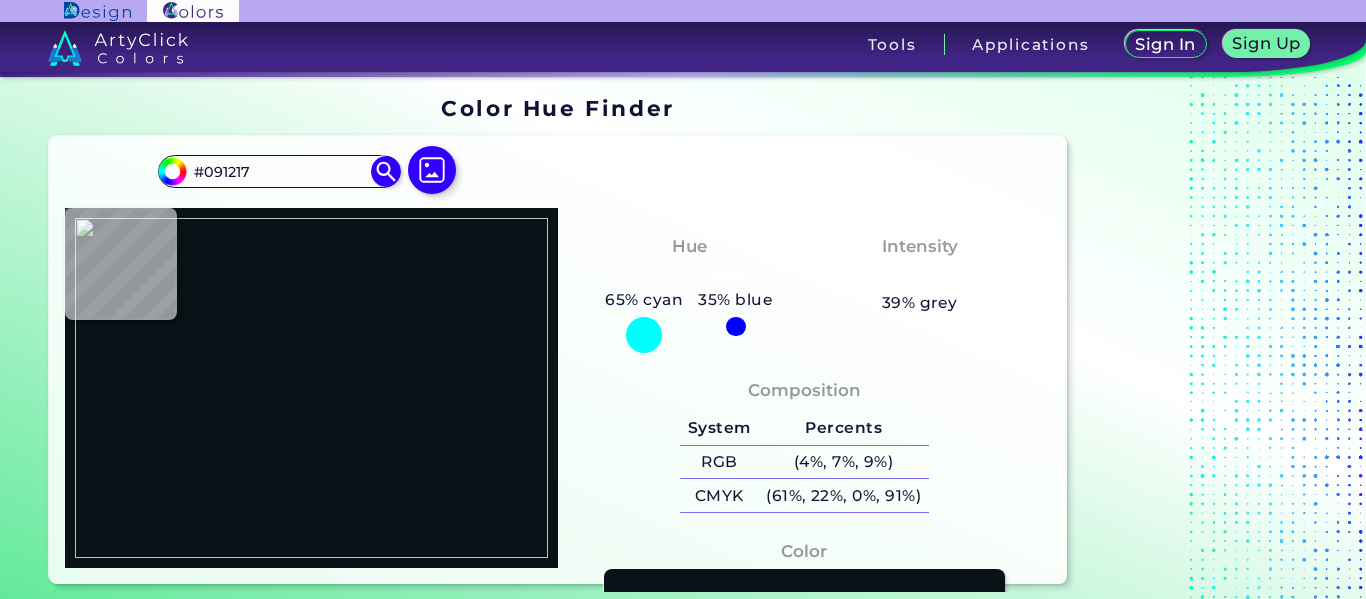 type on "#000f55" 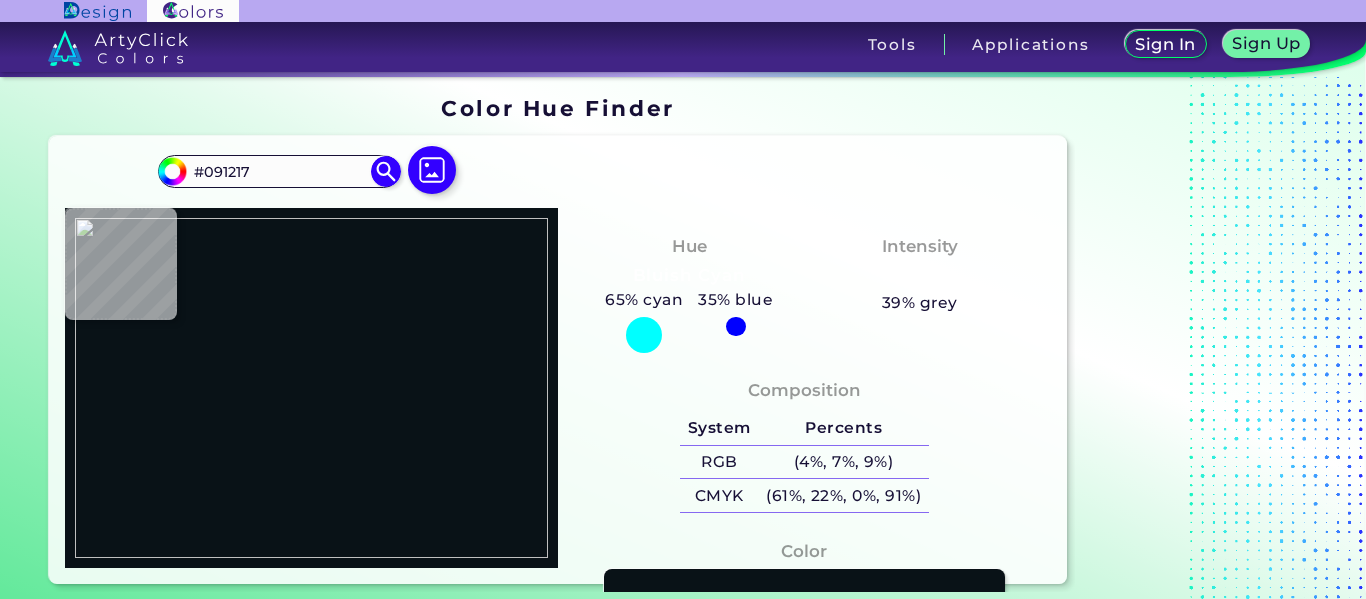 type on "#000F55" 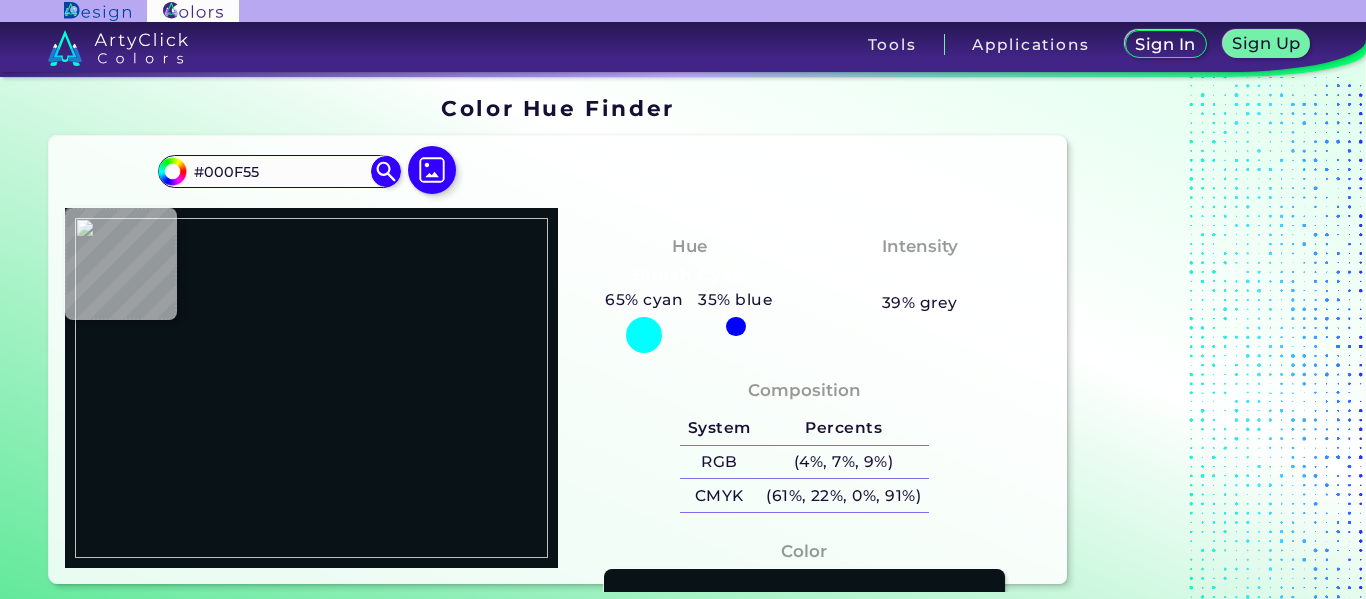 type on "#38538e" 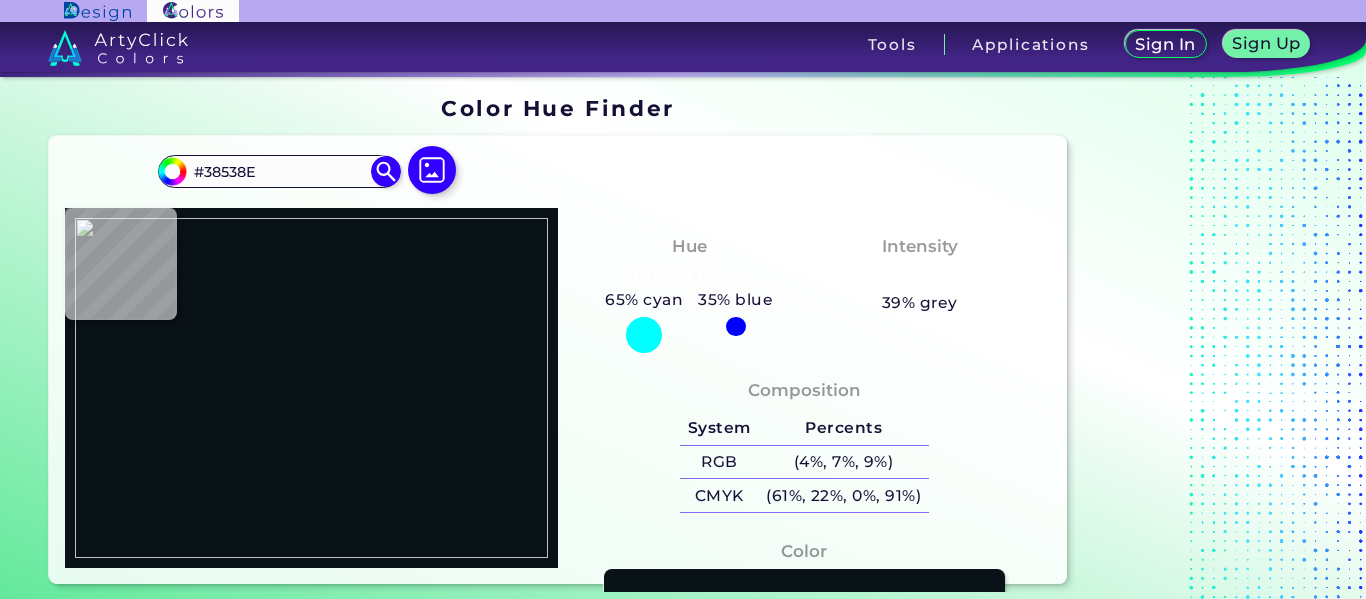 type on "#6888b6" 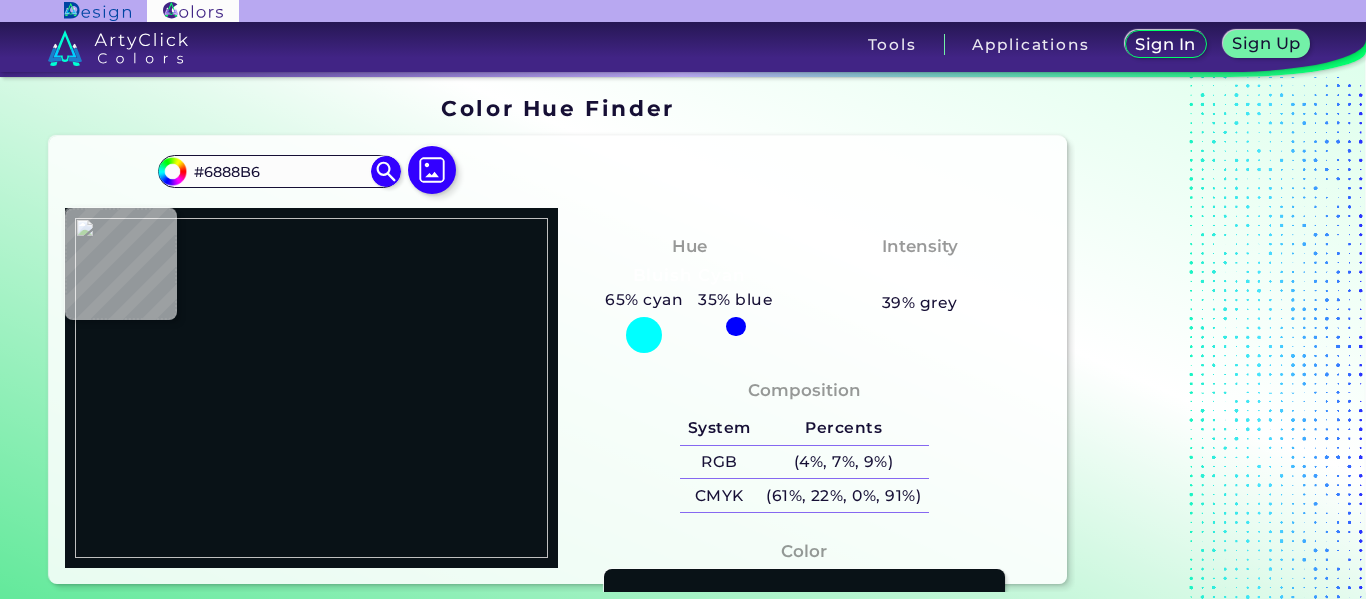type on "#1167b2" 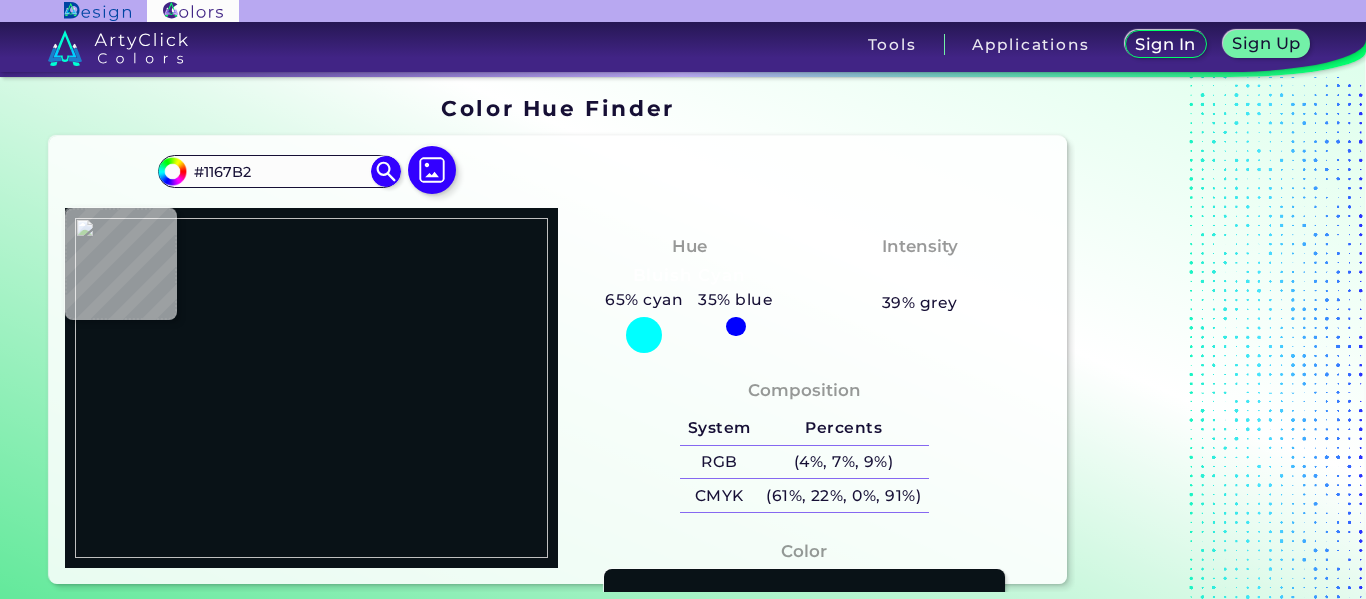 type on "#127bc3" 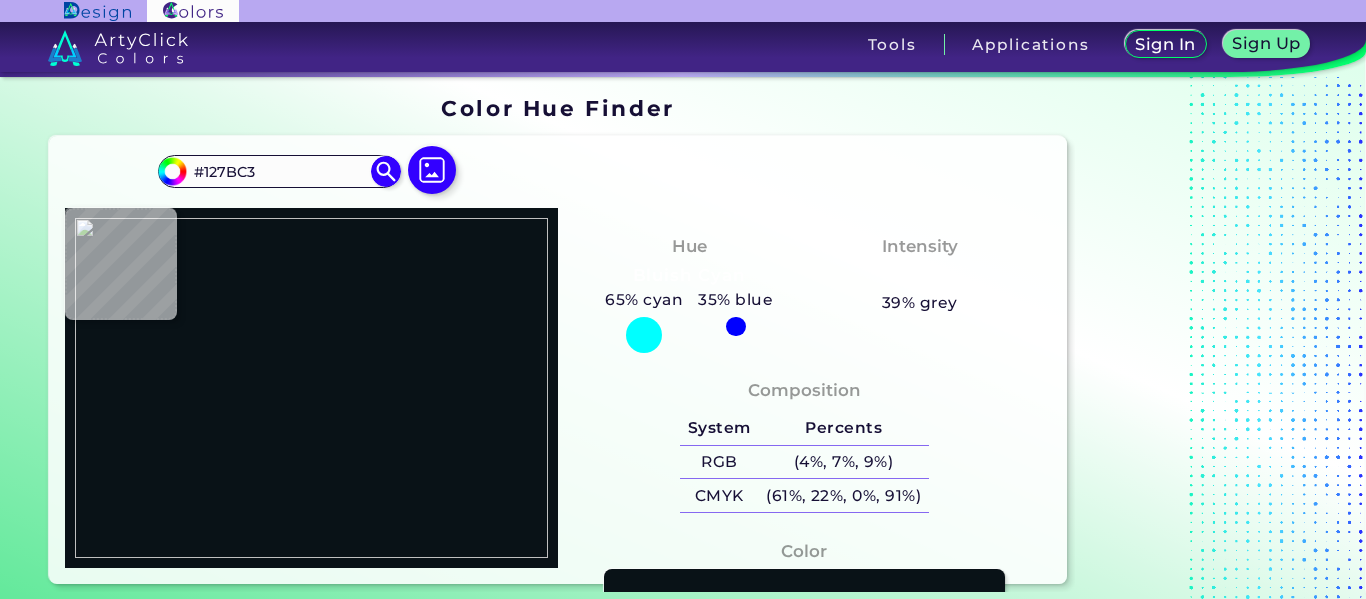 type on "#127cc2" 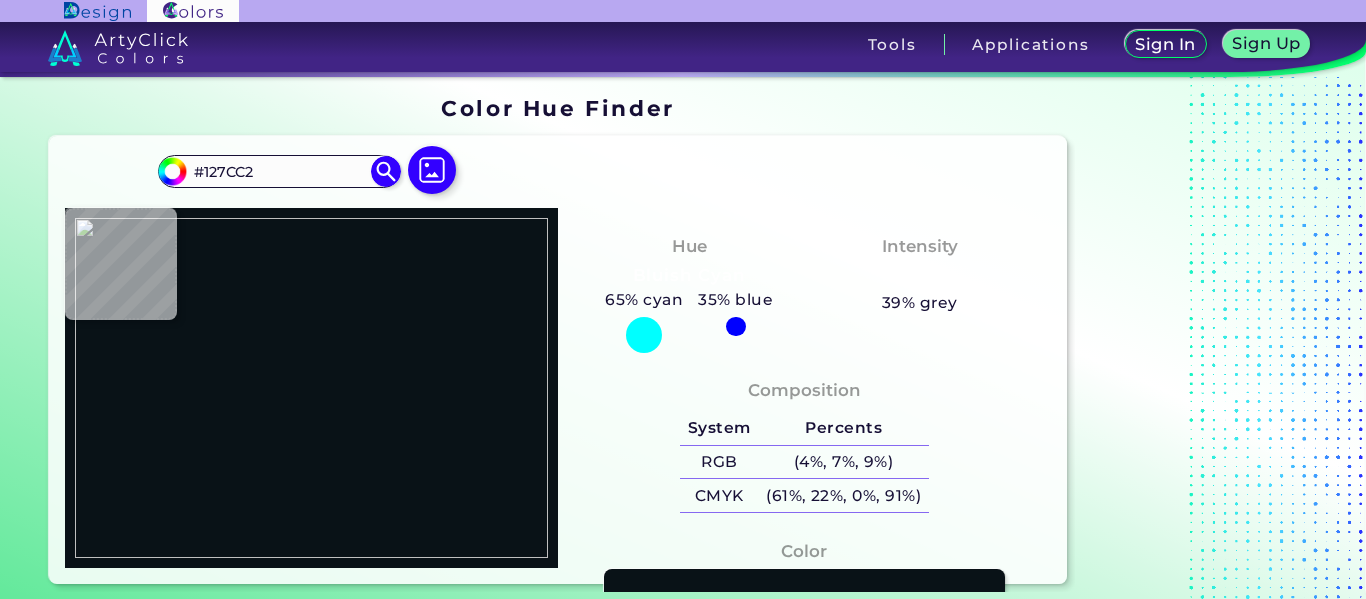 type on "#127cc0" 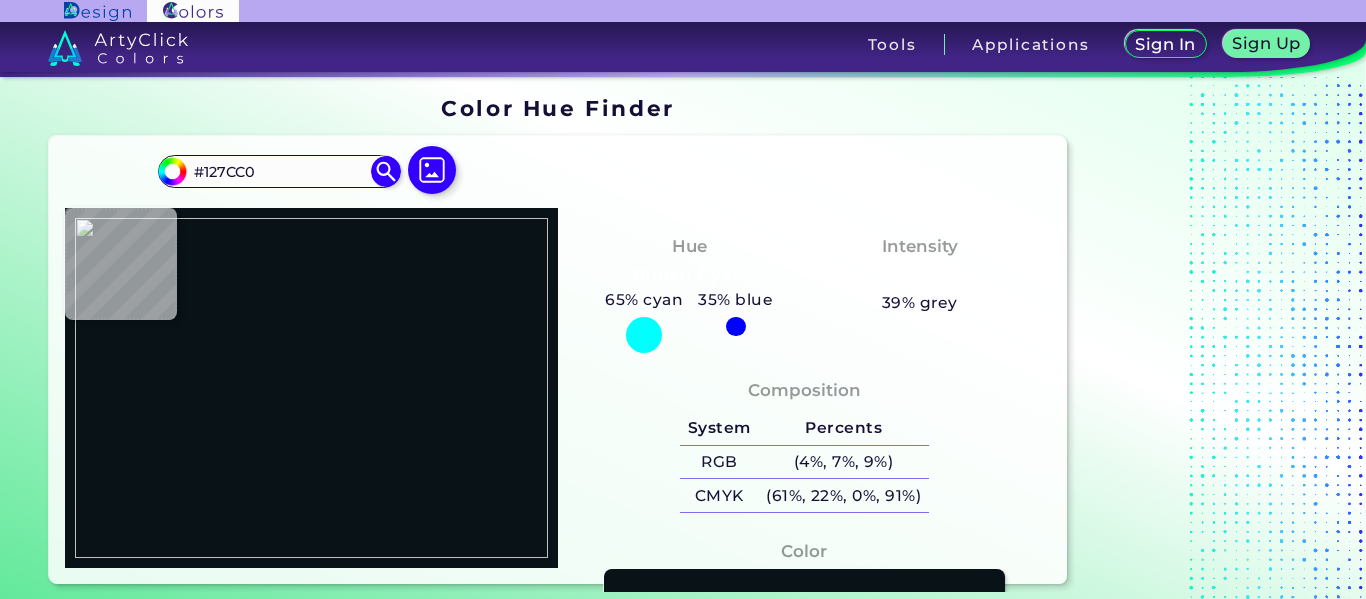 type on "#1279be" 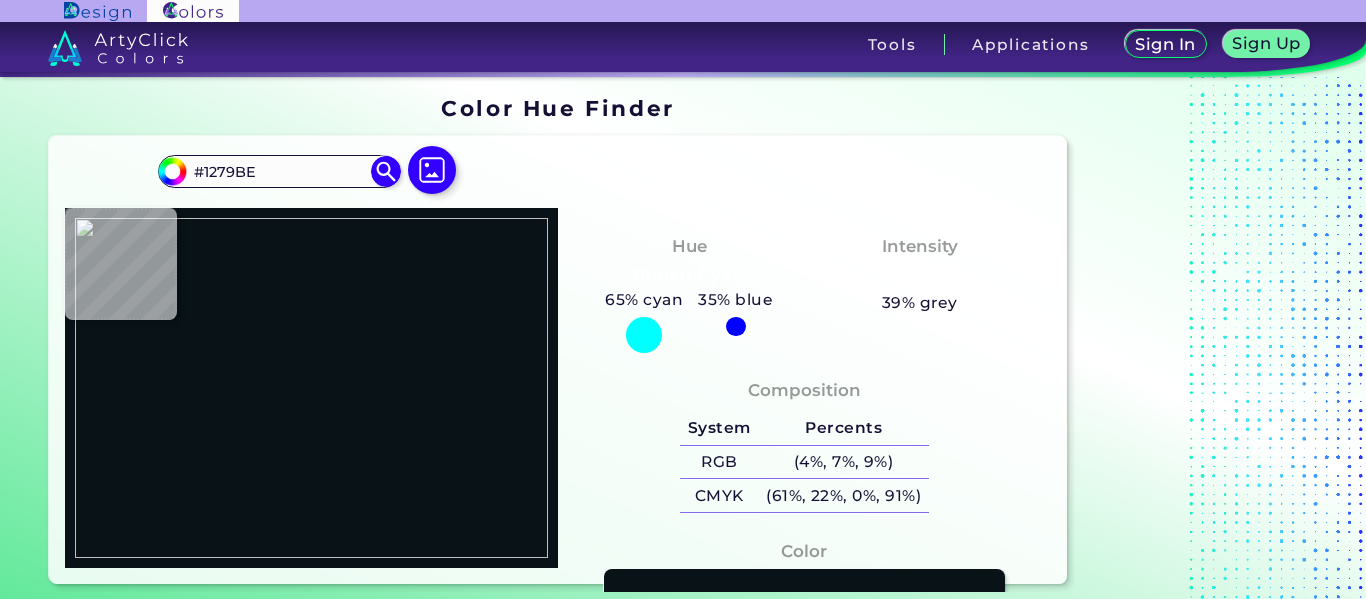 type on "#1279bd" 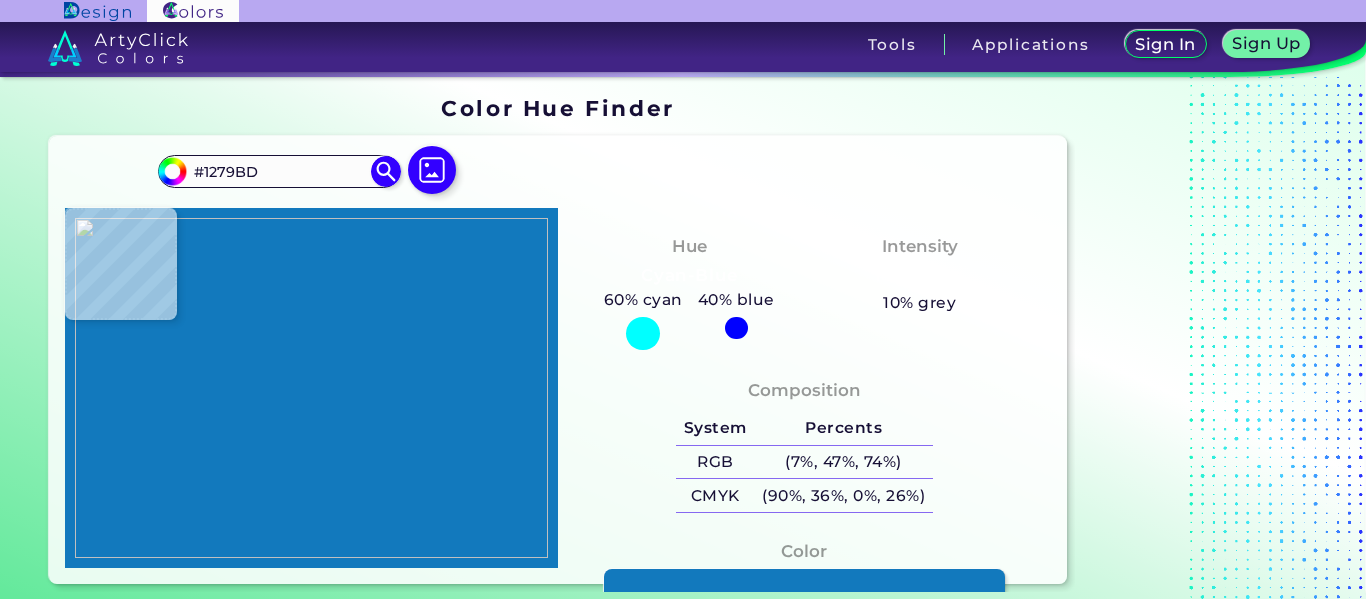 type on "#1278bc" 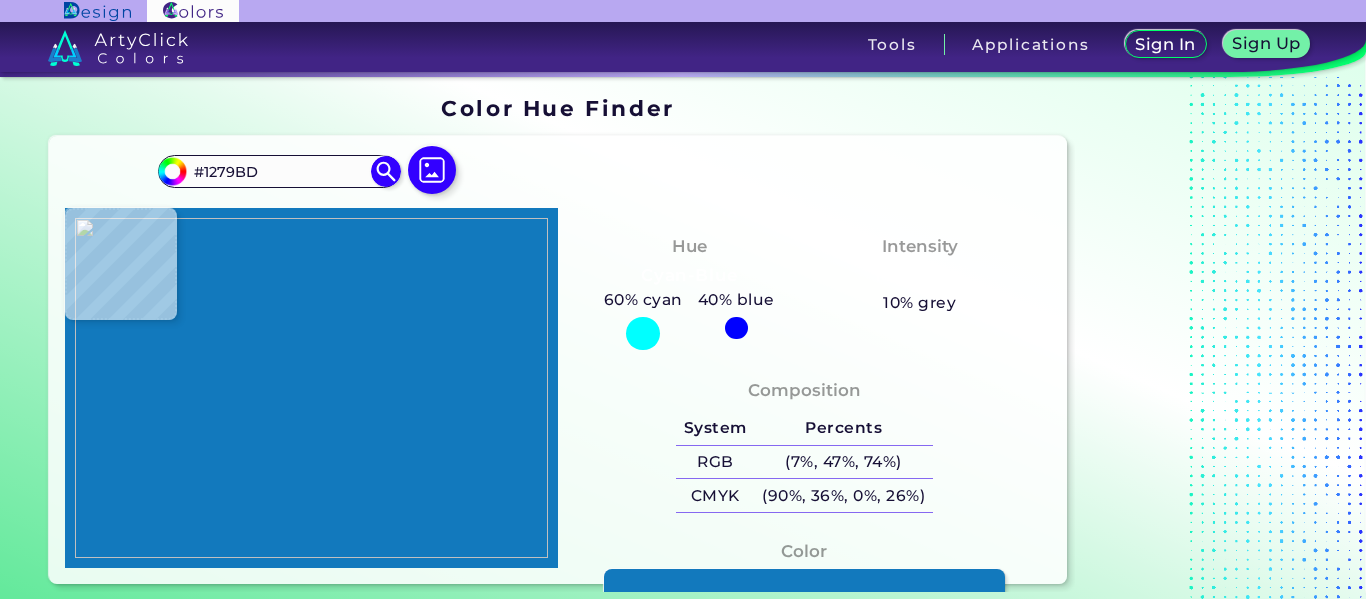 type on "#1278BC" 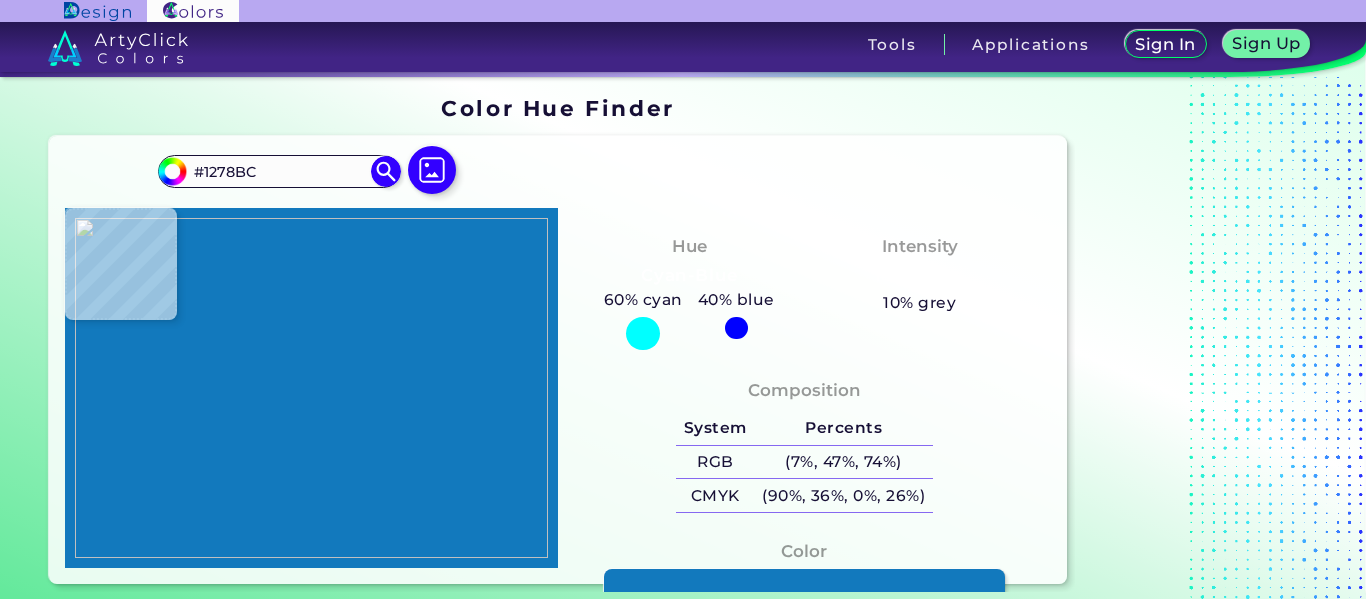 type on "#1278bd" 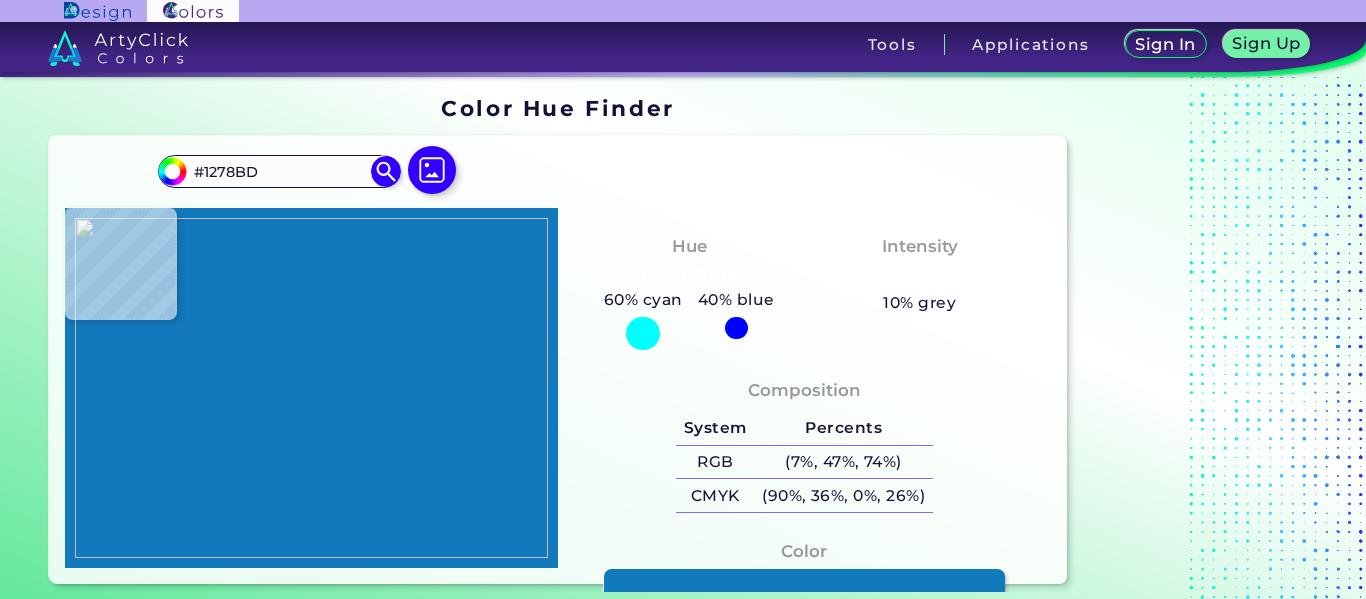 type on "#1e80bf" 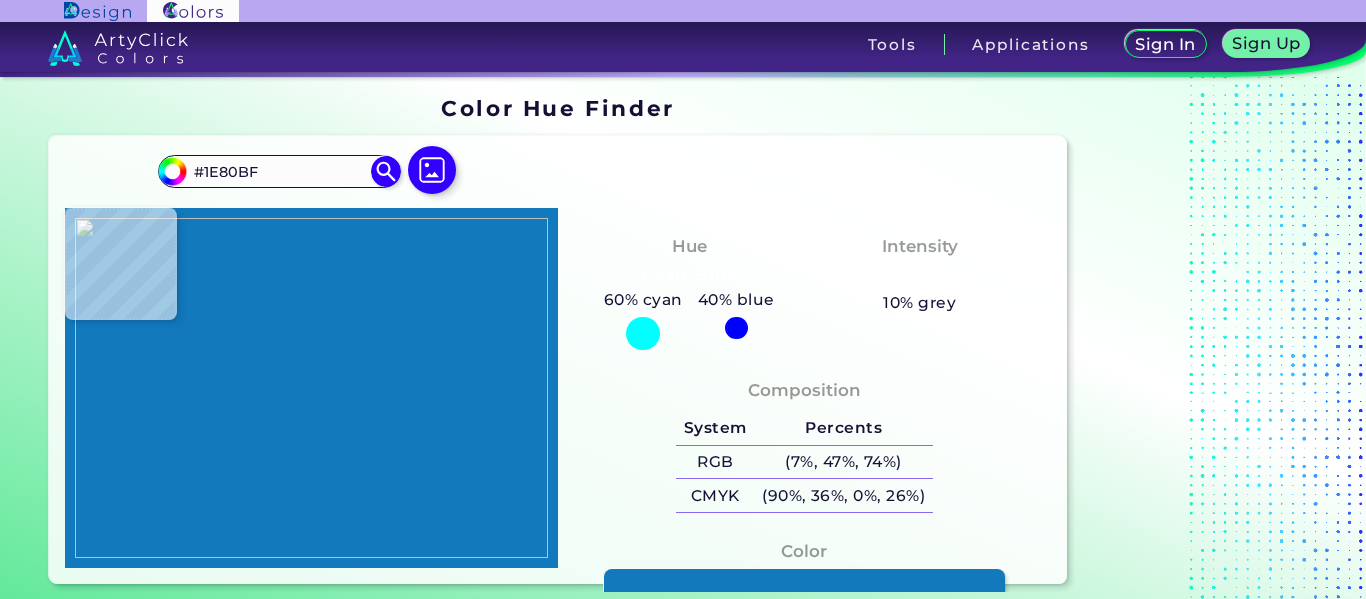 type on "#0576bd" 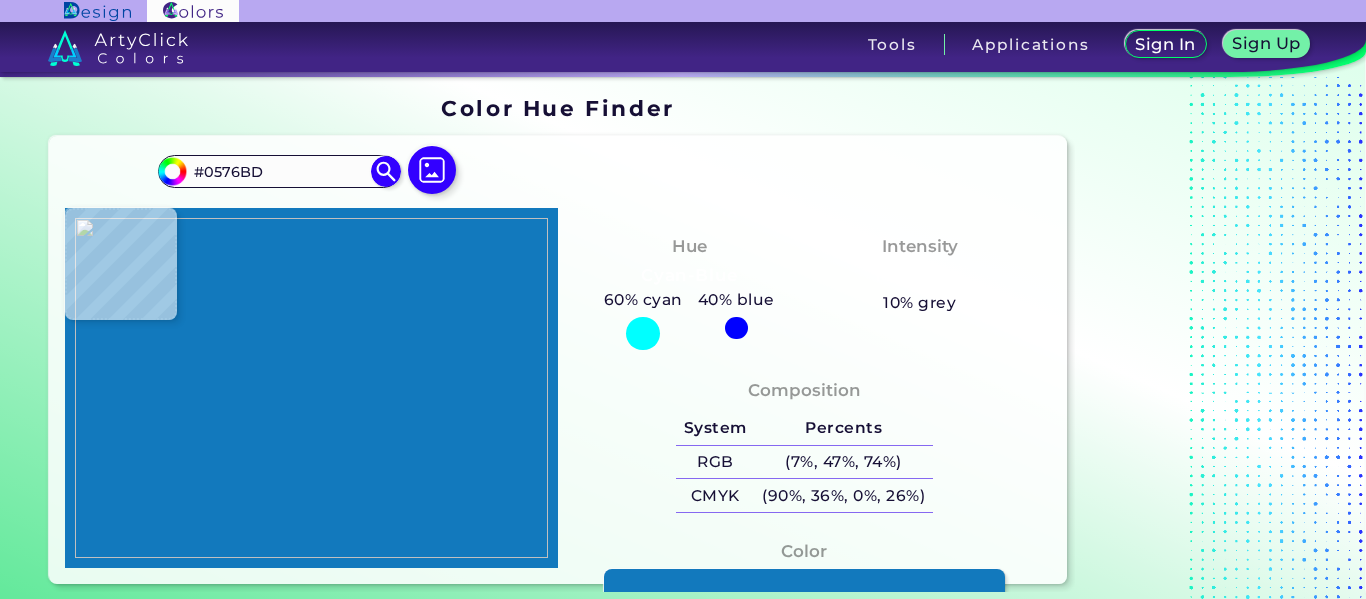 type on "#0578be" 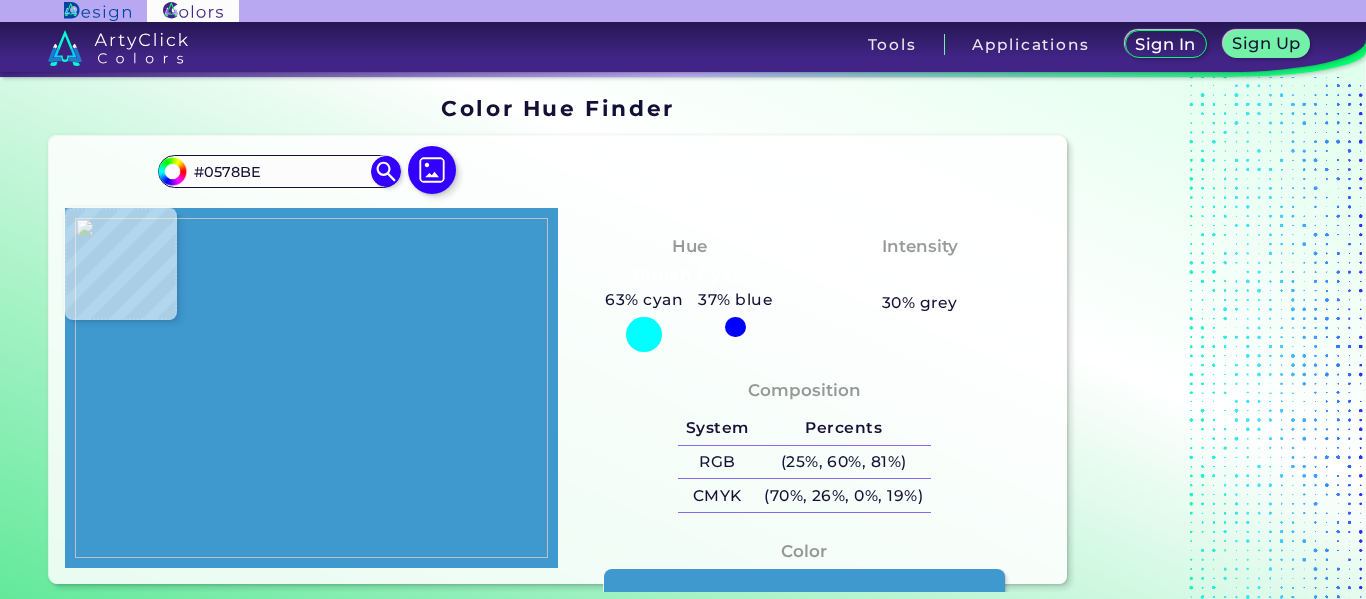 type on "#3f99cf" 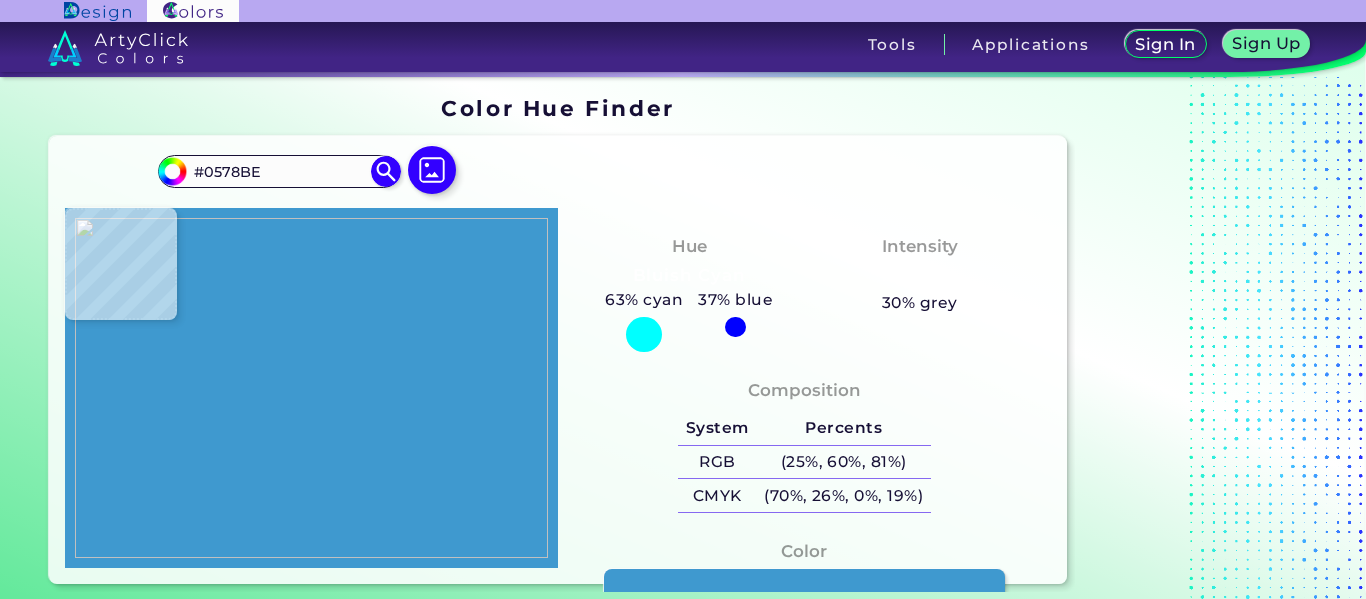 type on "#3F99CF" 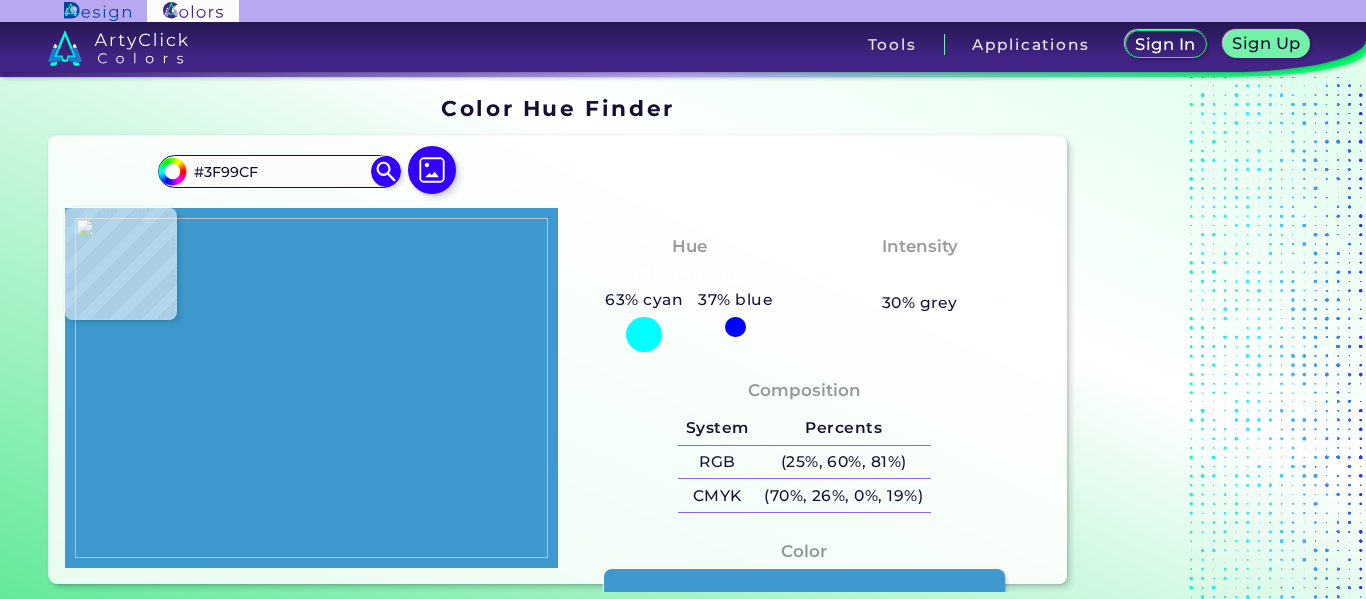 type on "#2e90ca" 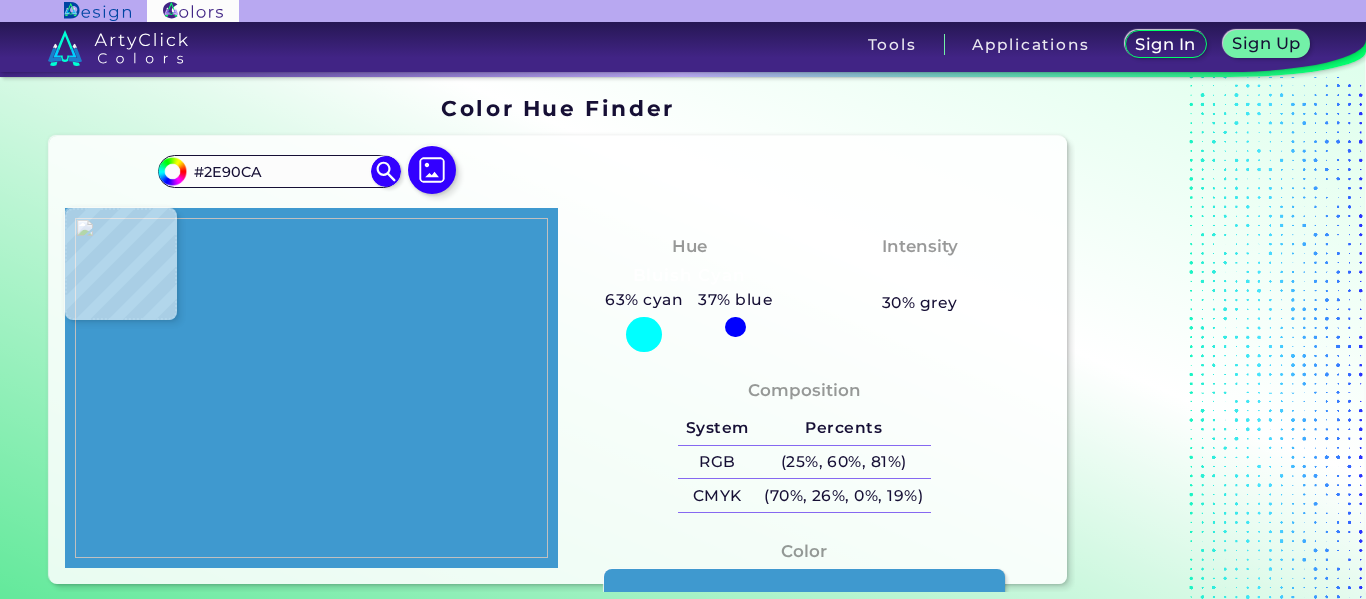 type on "#0577bd" 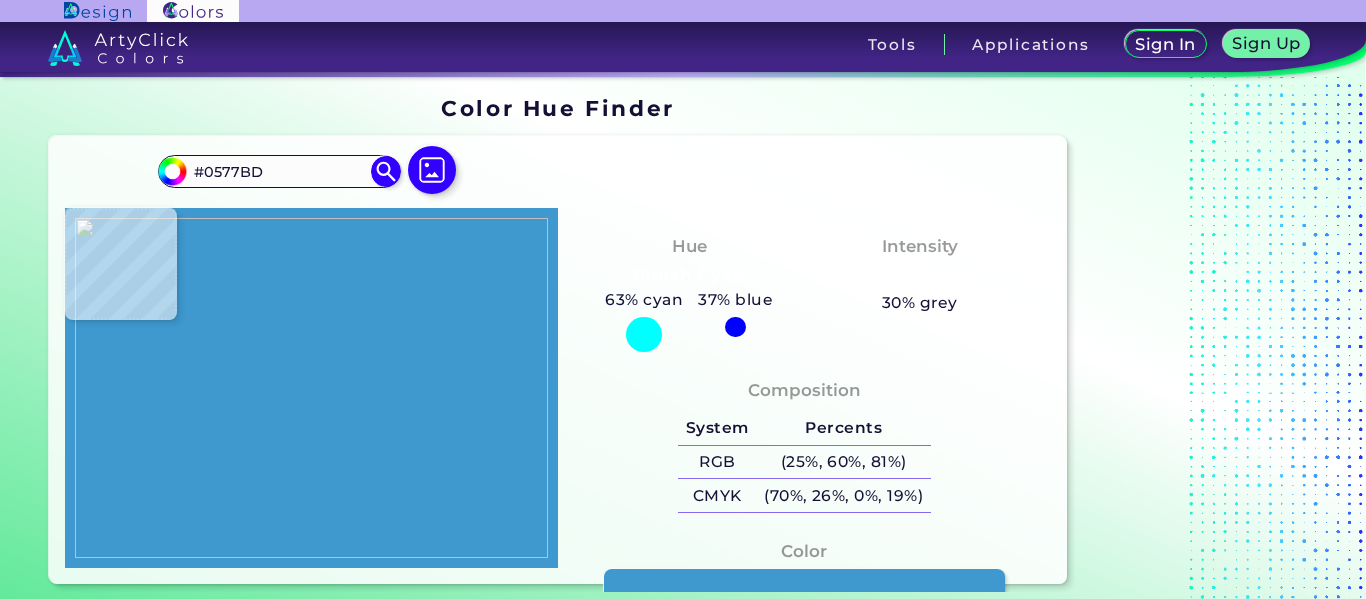 type on "#1a85c3" 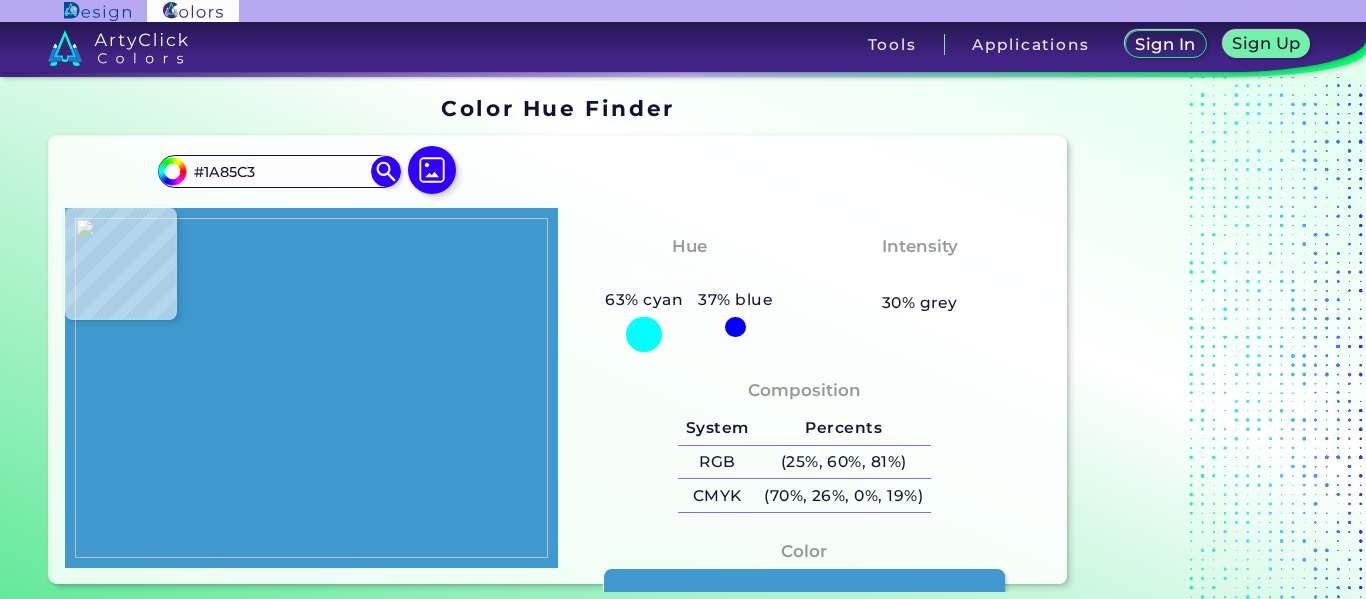 type on "#2691cc" 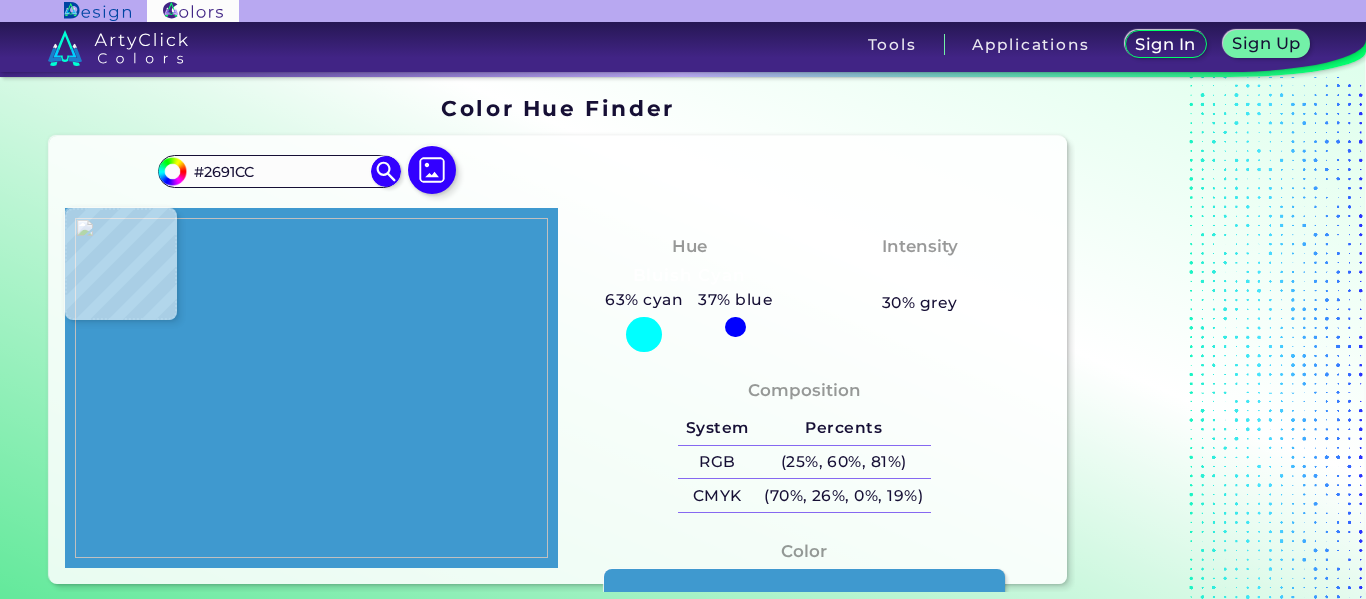 type on "#40a0d2" 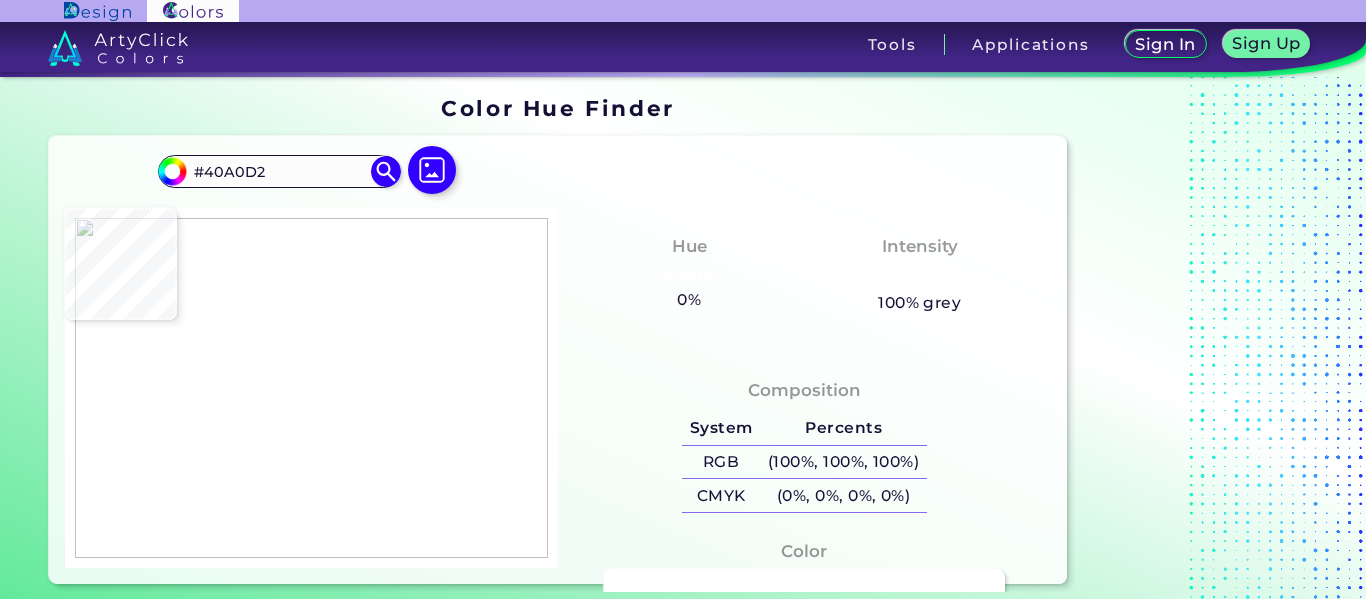 type on "#ffffff" 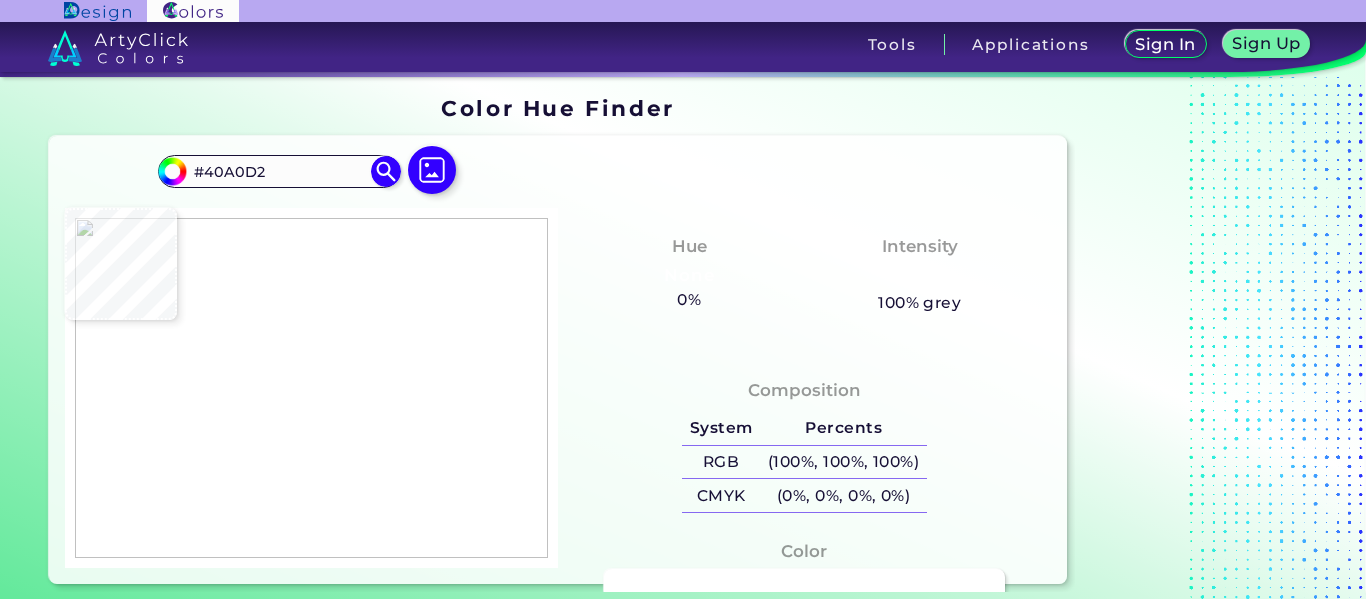 type on "#FFFFFF" 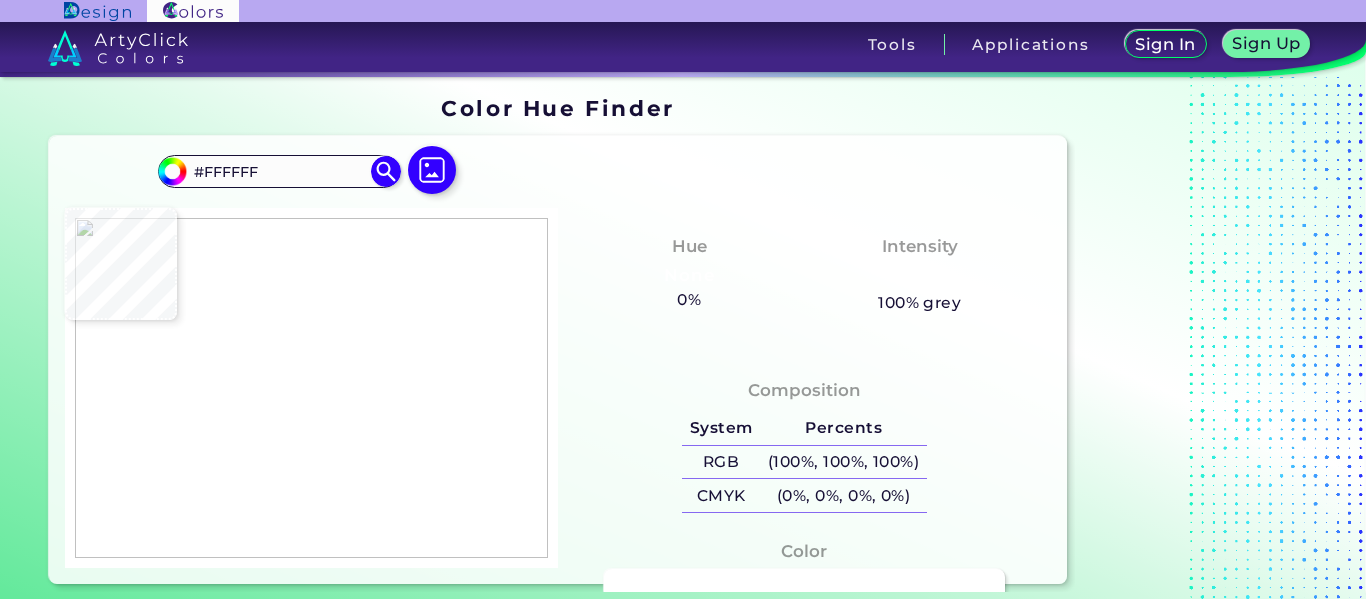 type on "#429fd4" 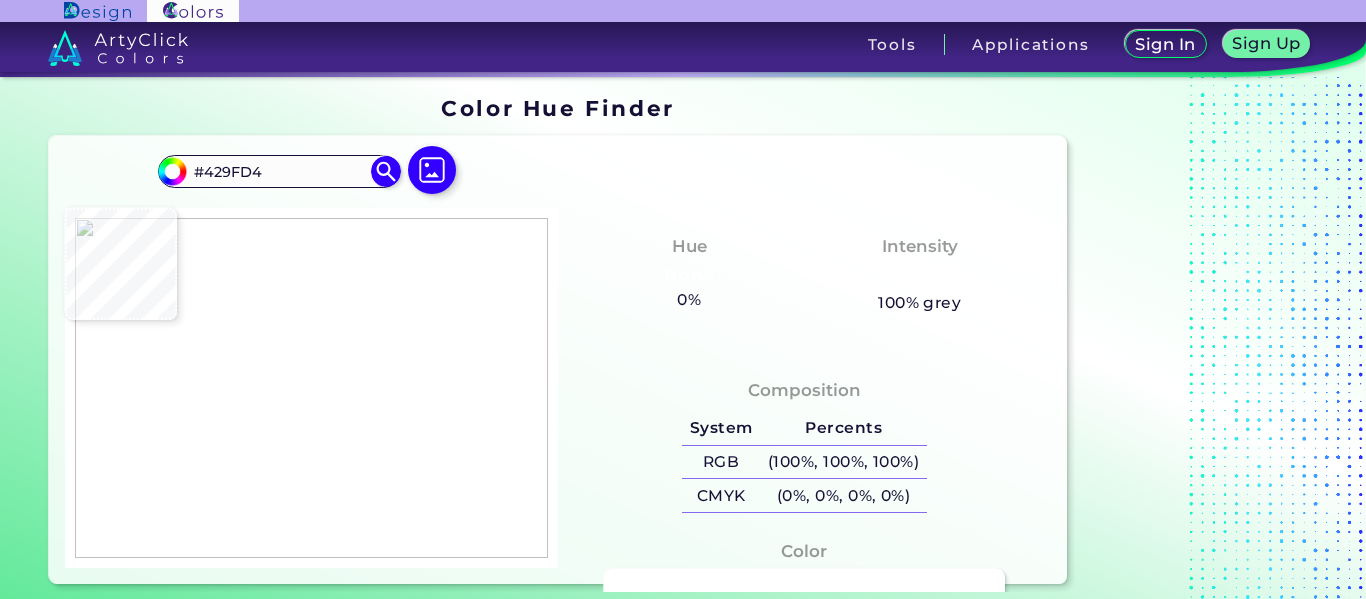 type on "#0c82c8" 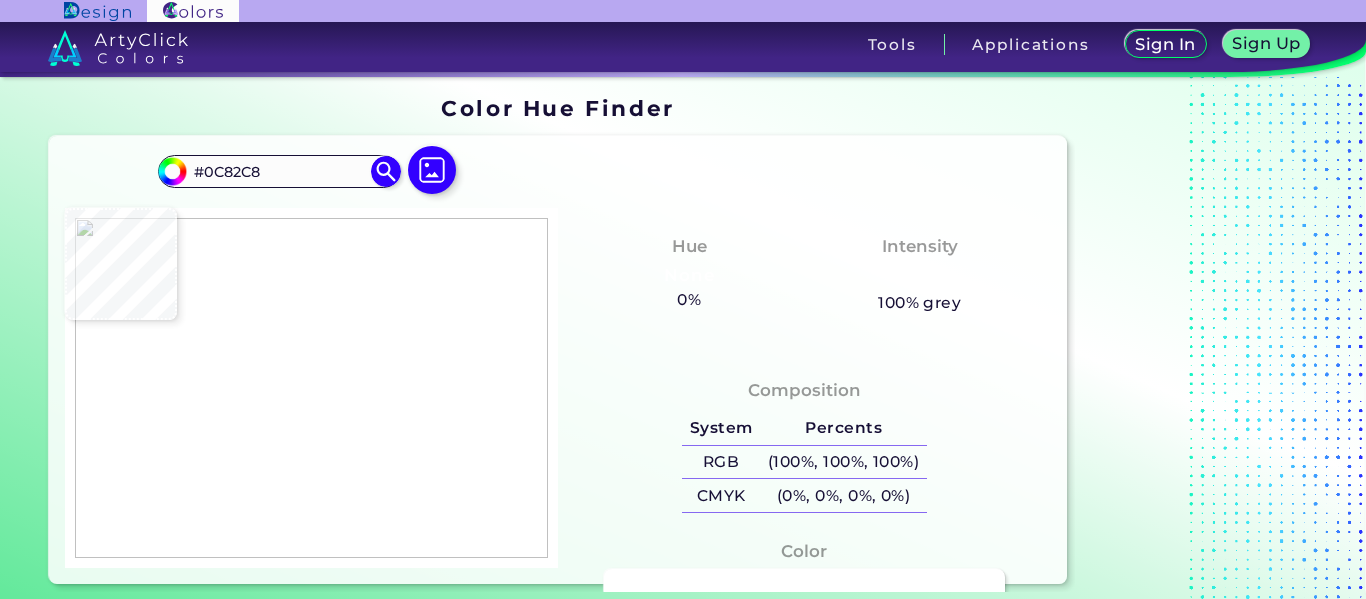 type on "#0c83c7" 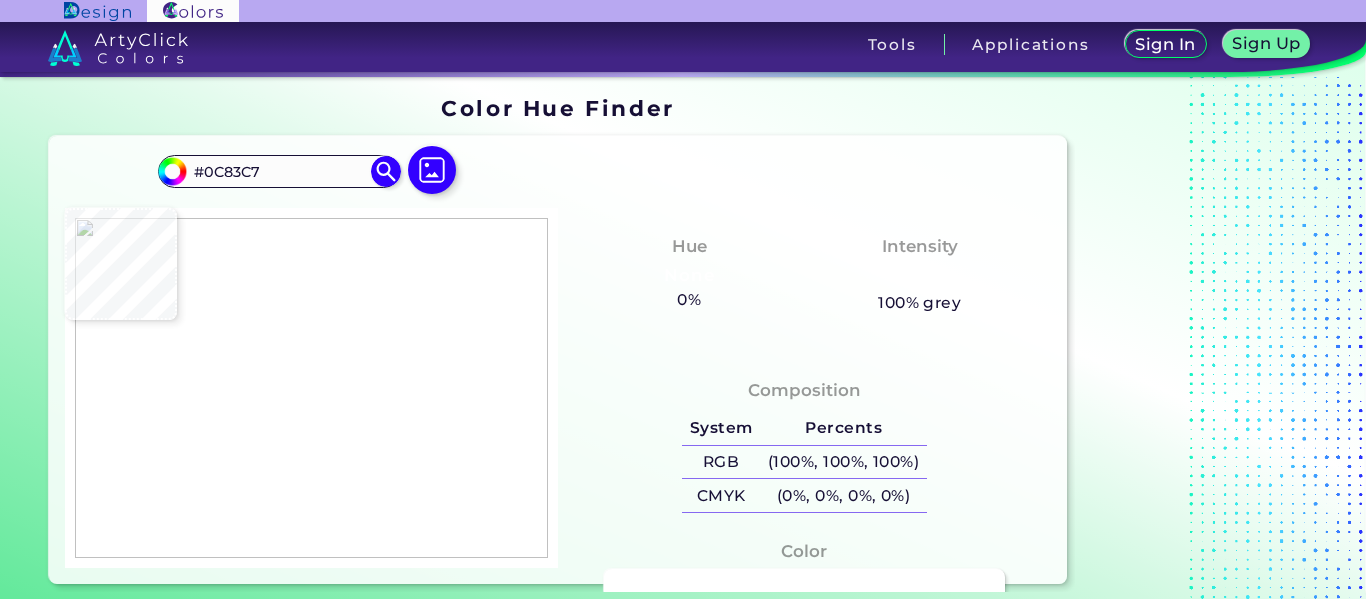 type on "#0d82c7" 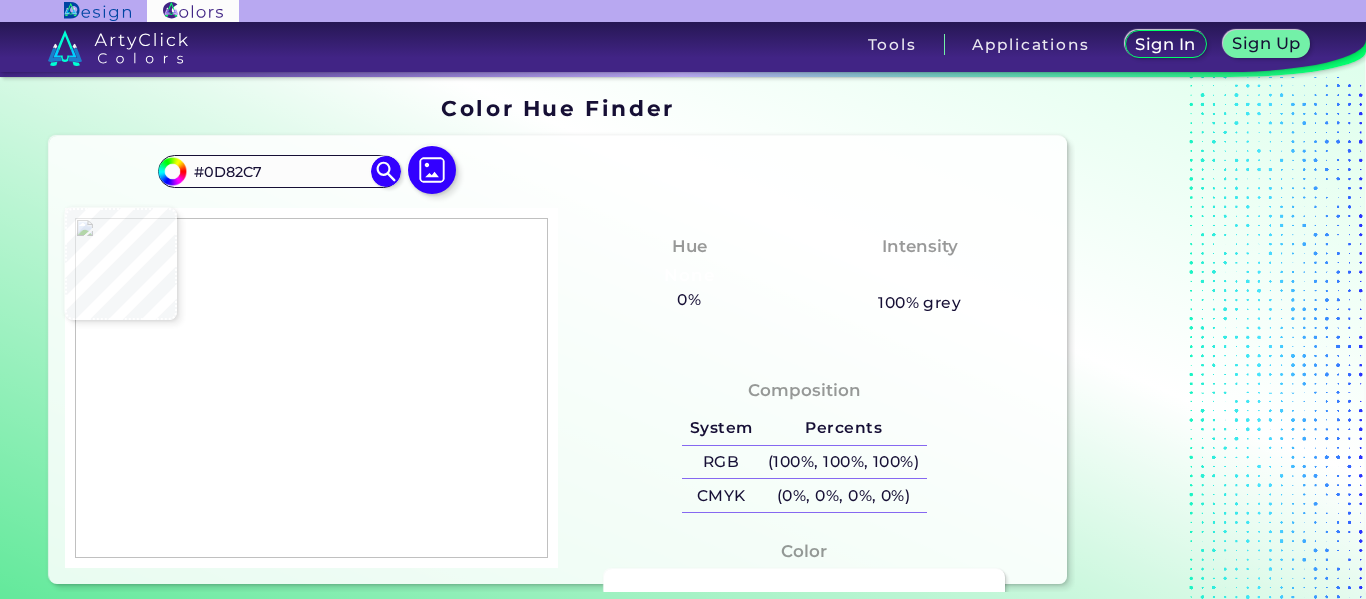 type on "#0d81c7" 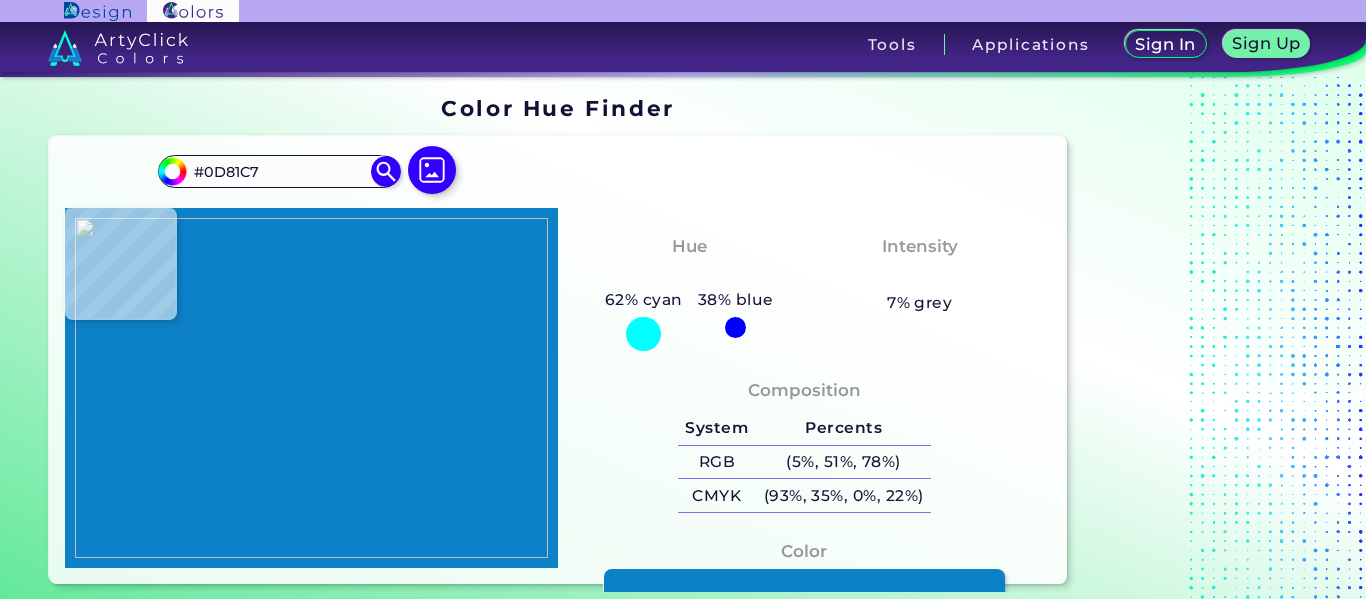 type on "#0d82c7" 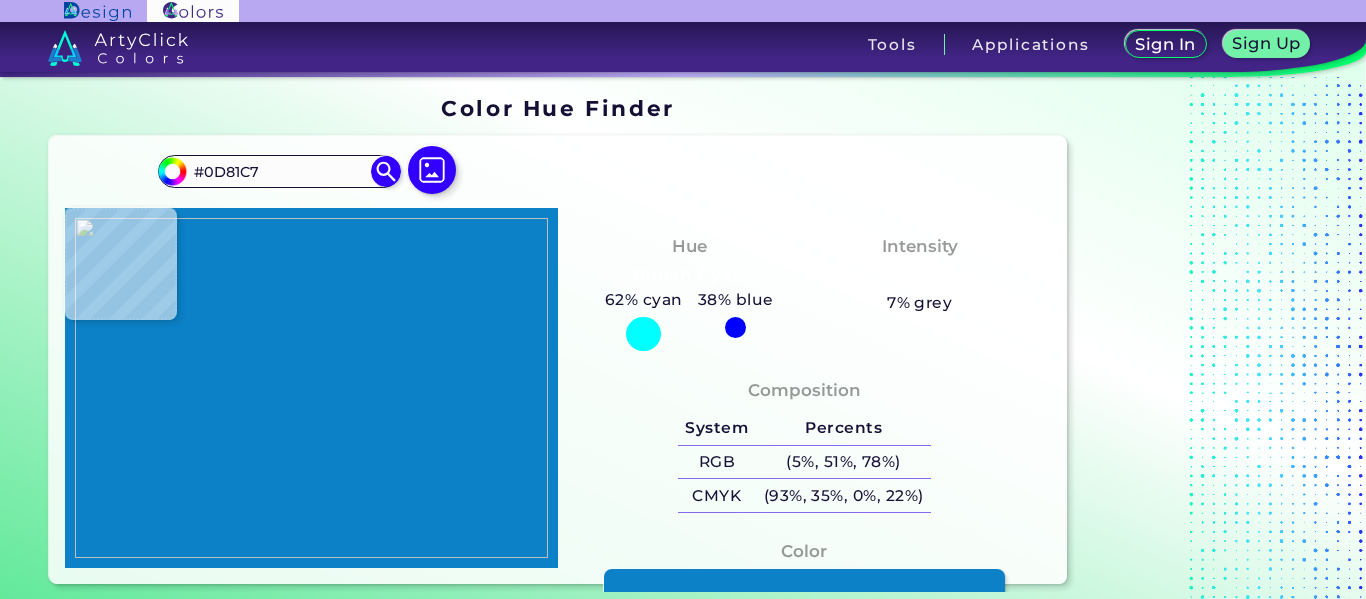 type on "#0D82C7" 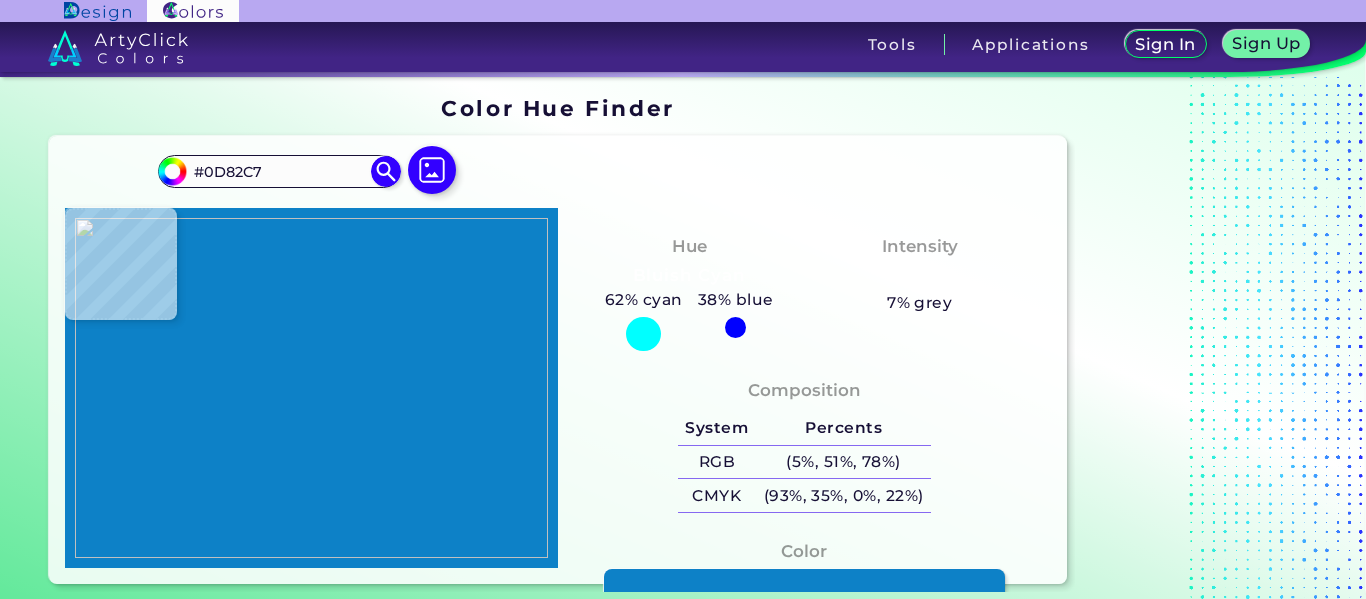 type on "#0c82c8" 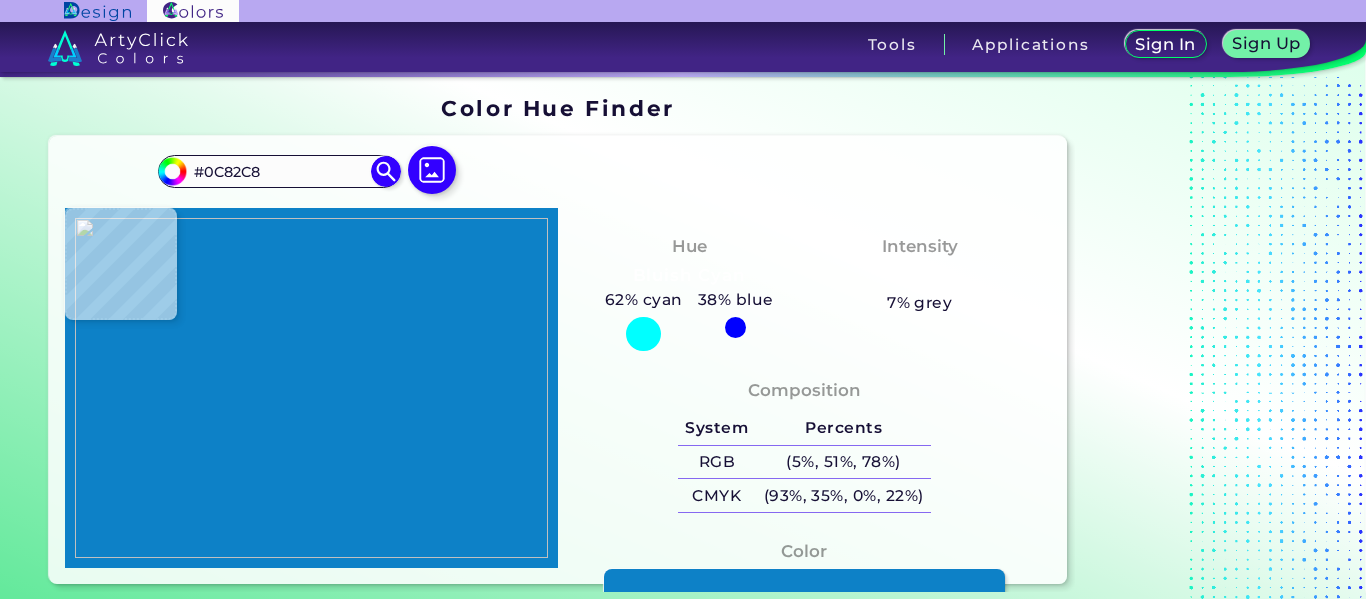 type on "#0b84c8" 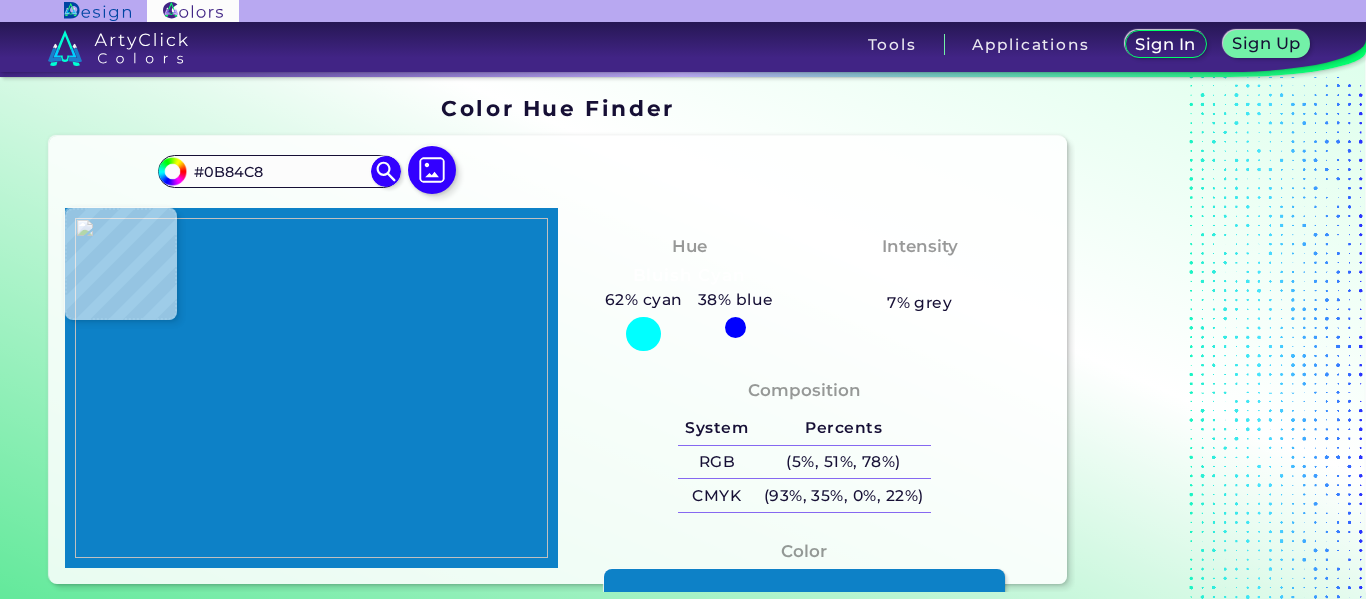 type on "#0a84c8" 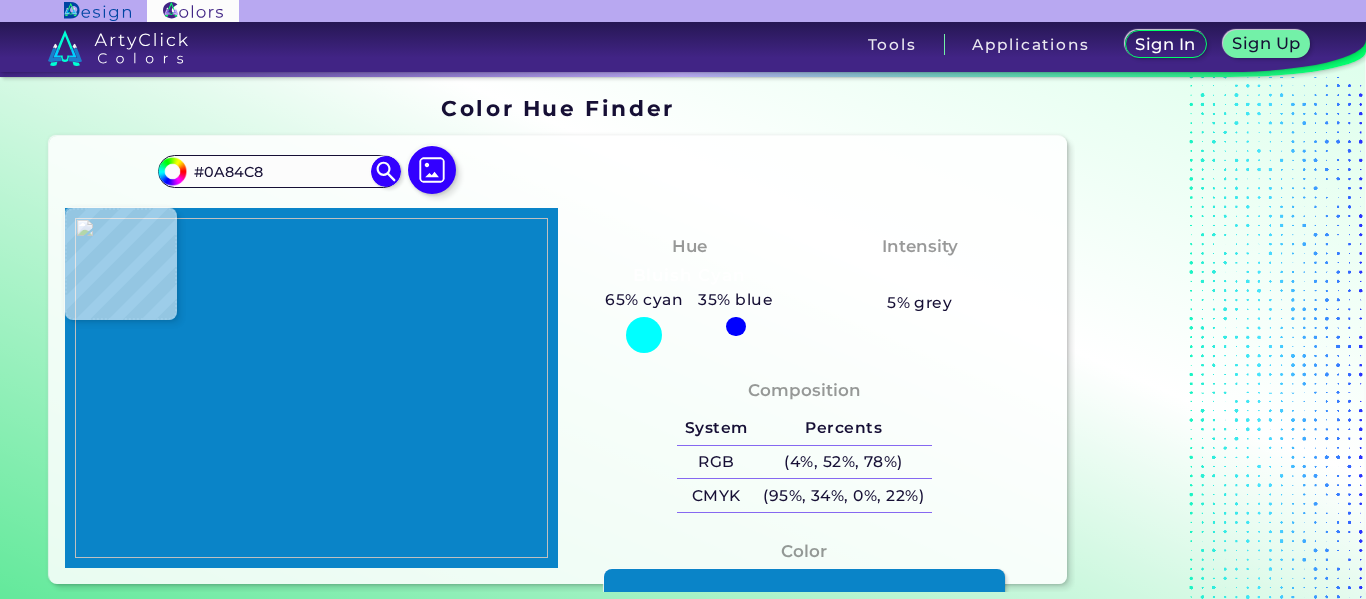 type on "#0a84c7" 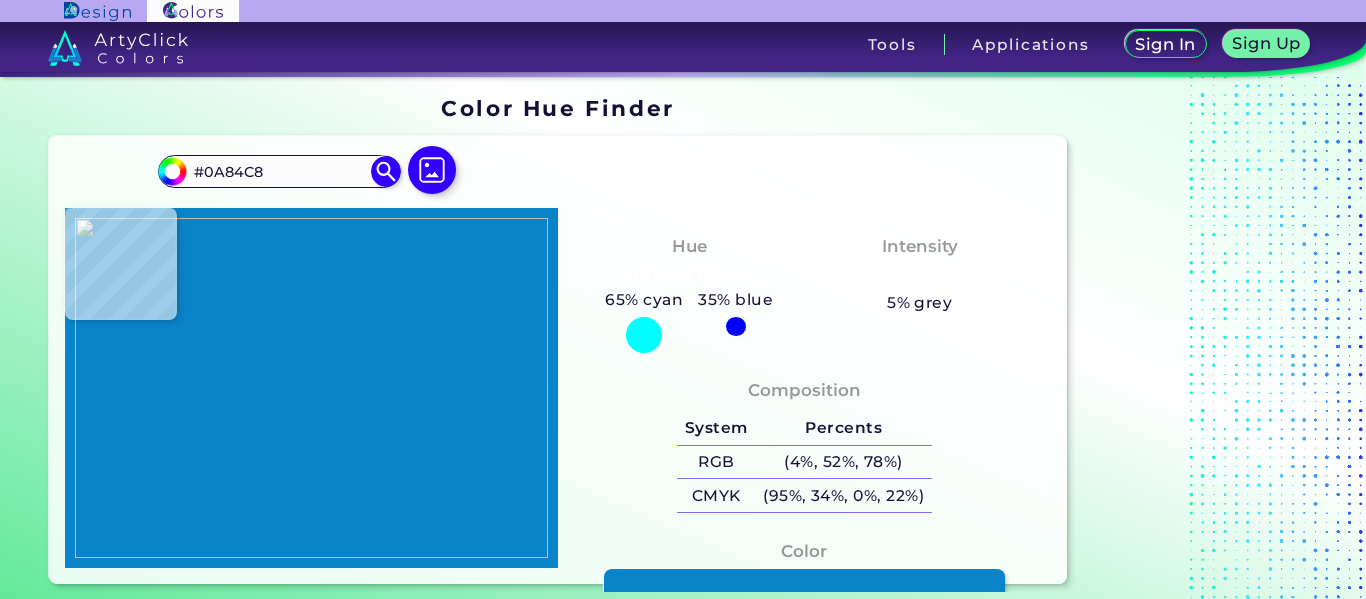type on "#0A84C7" 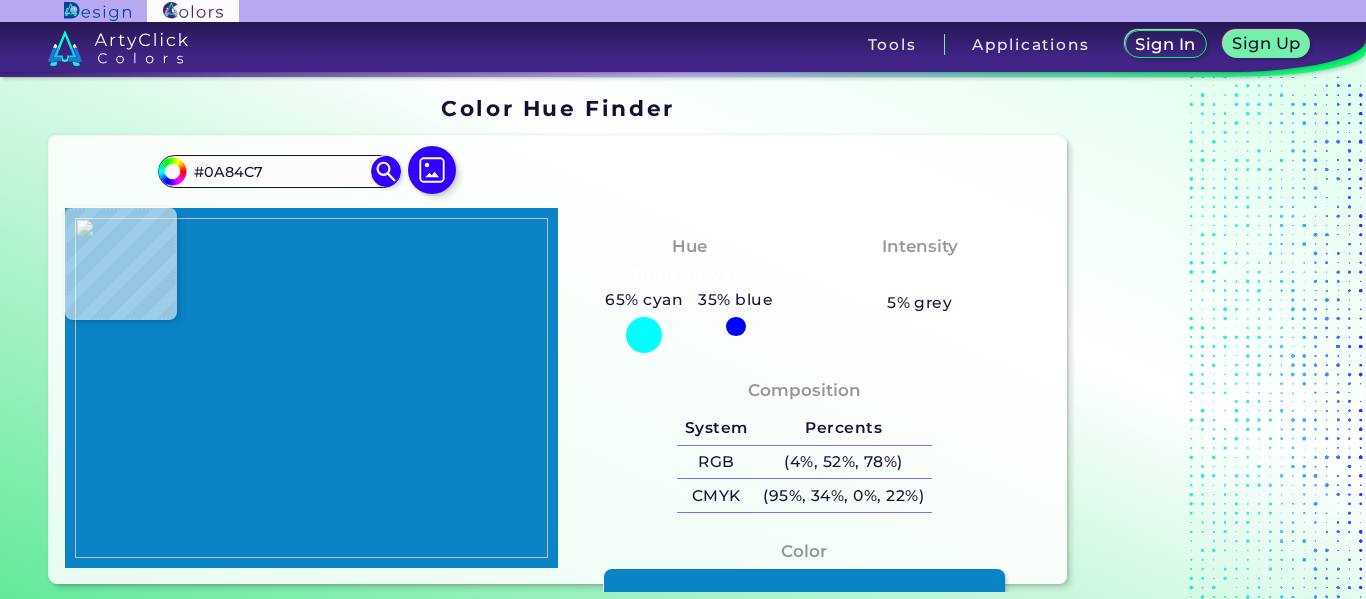 click at bounding box center (311, 388) 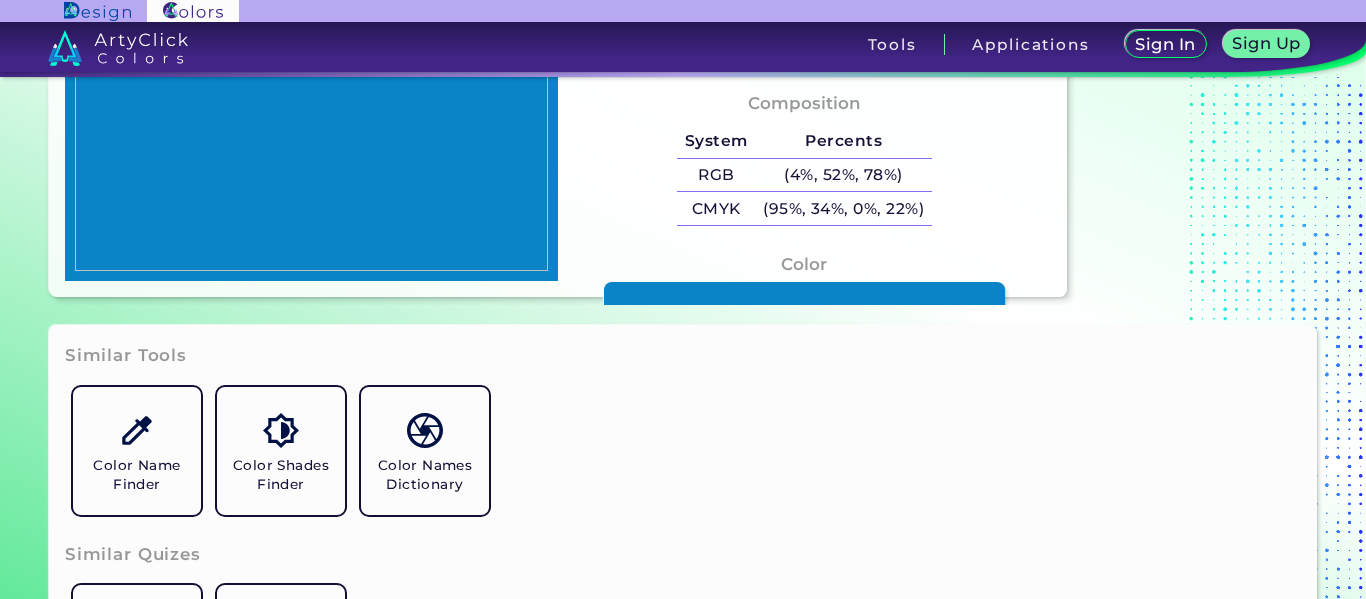 scroll, scrollTop: 300, scrollLeft: 0, axis: vertical 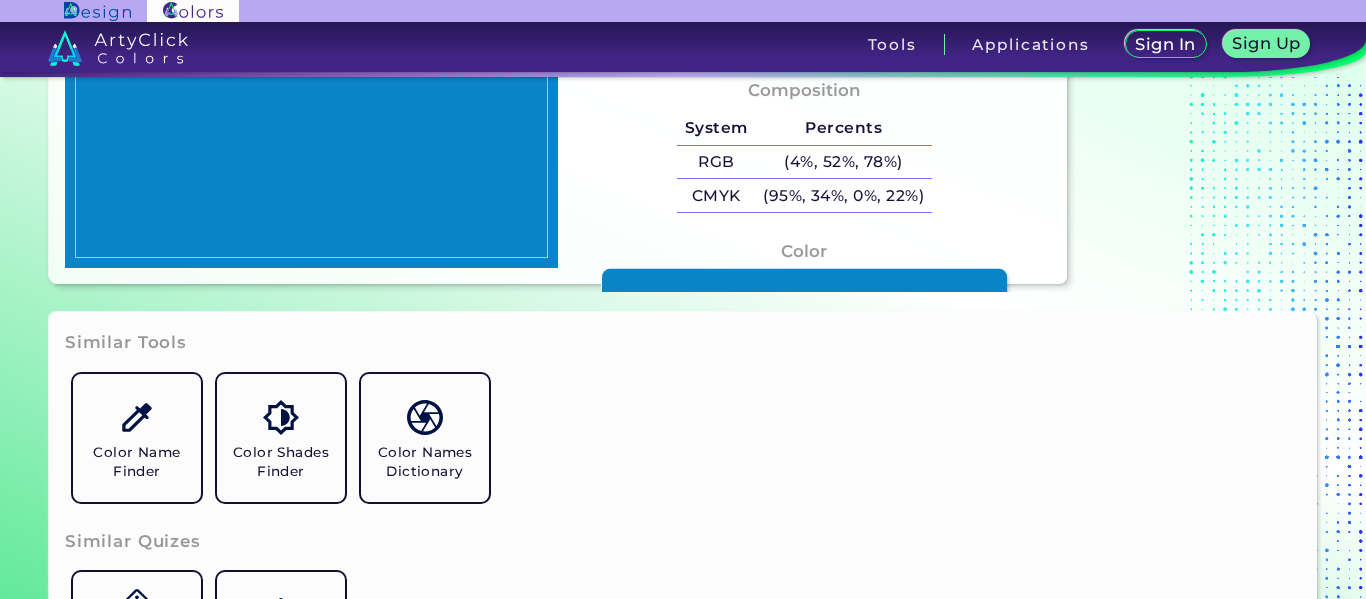 click at bounding box center [804, 284] 